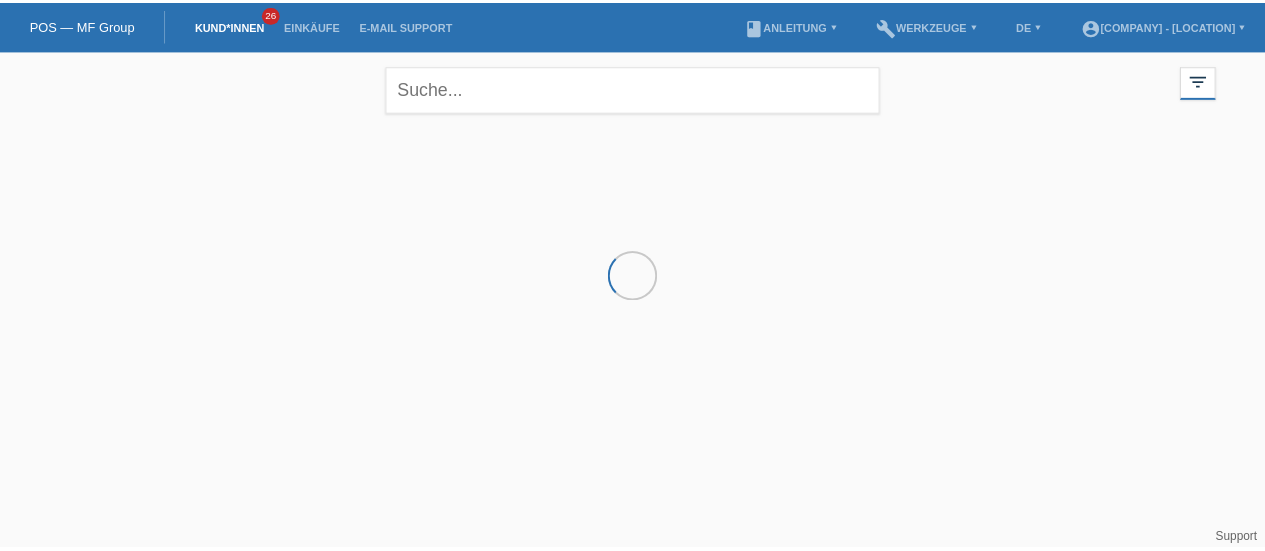 scroll, scrollTop: 0, scrollLeft: 0, axis: both 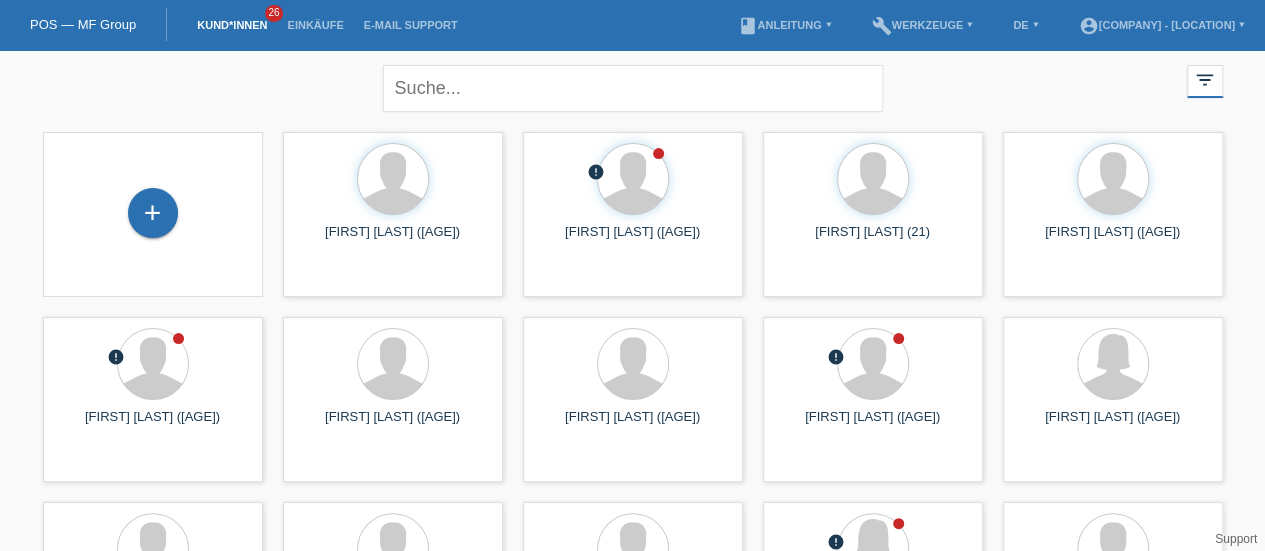 click on "close
filter_list
view_module   Alle Kund*innen anzeigen
star   Markierte Kund*innen anzeigen
layers   Zuletzt angezeigte Kund*innen anzeigen
date_range   Neuste Kund*innen anzeigen
comment   Ungelesene Kommentare
error   Unbestätigt, in Bearbeitung
error   Zurückgewiesen" at bounding box center (633, 86) 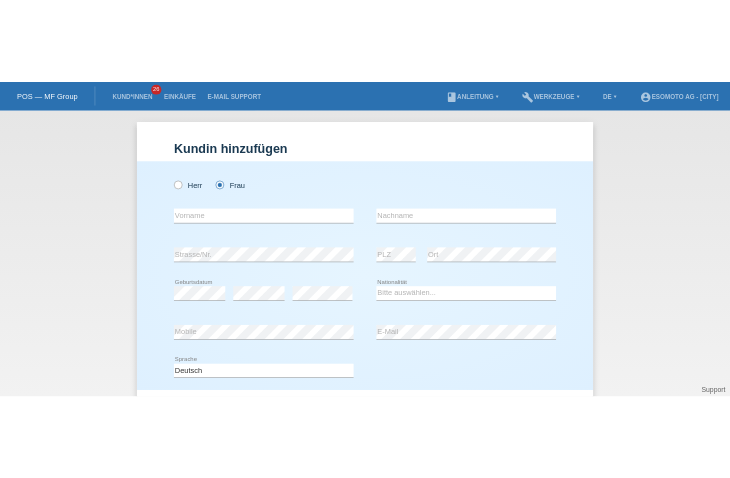 scroll, scrollTop: 0, scrollLeft: 0, axis: both 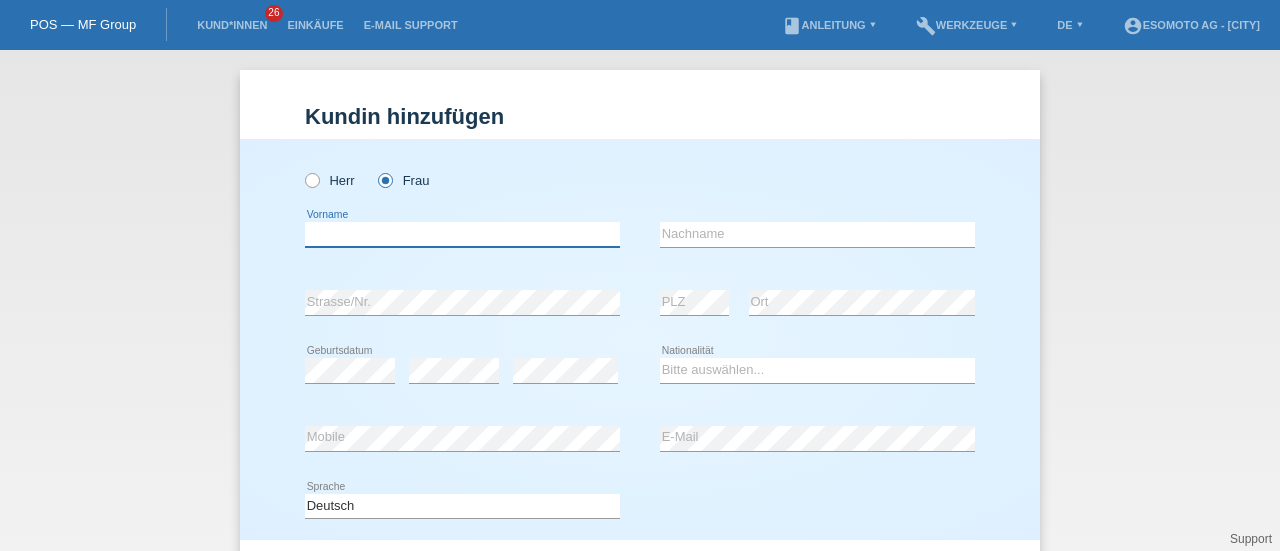 click at bounding box center (462, 234) 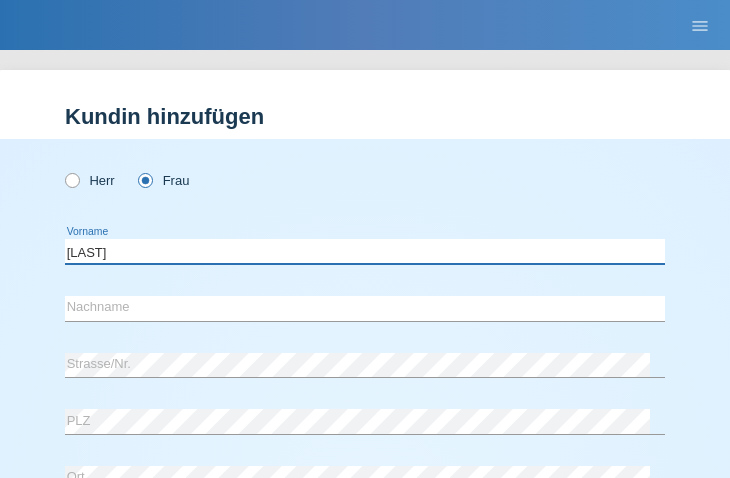 type on "Sharminy" 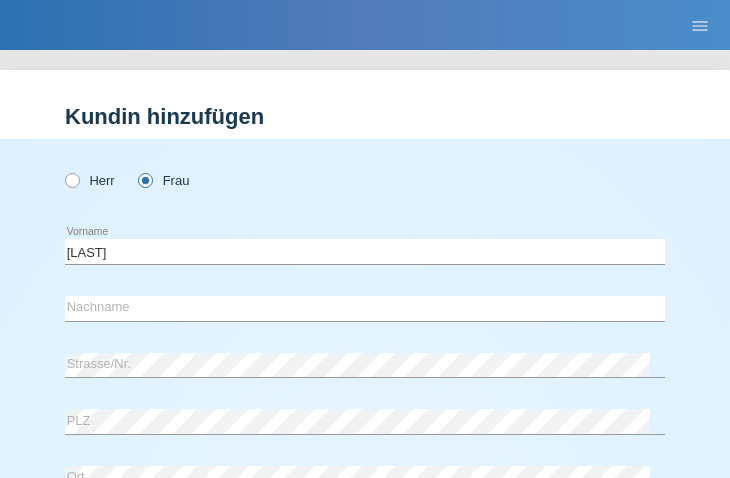 click at bounding box center [365, 213] 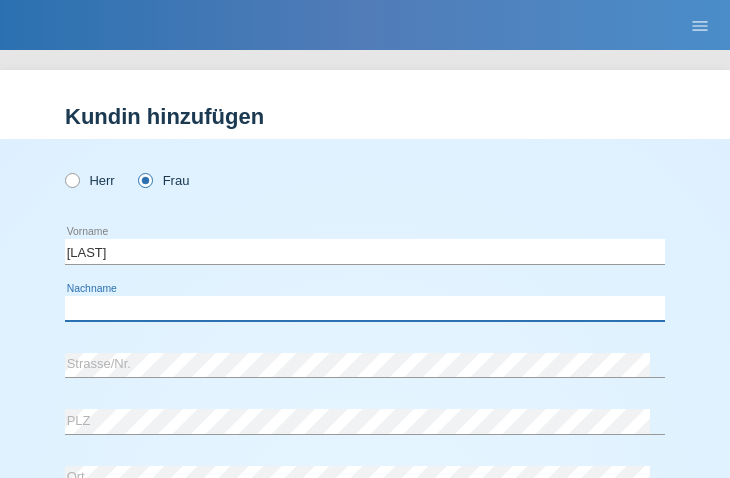 click at bounding box center (365, 308) 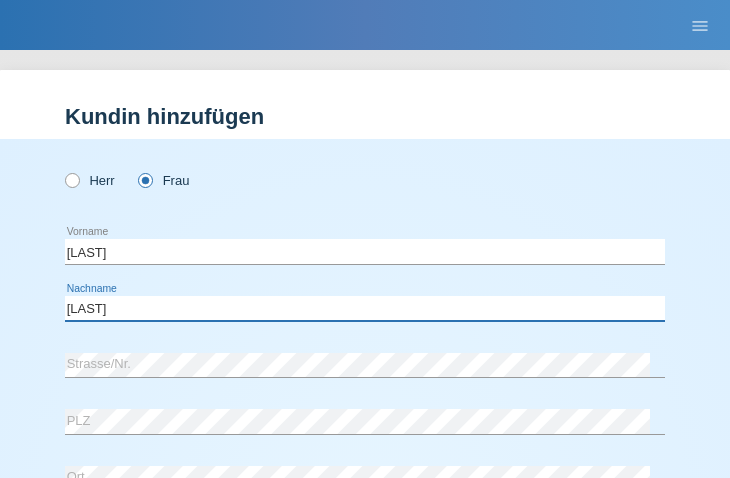 type on "[LAST]" 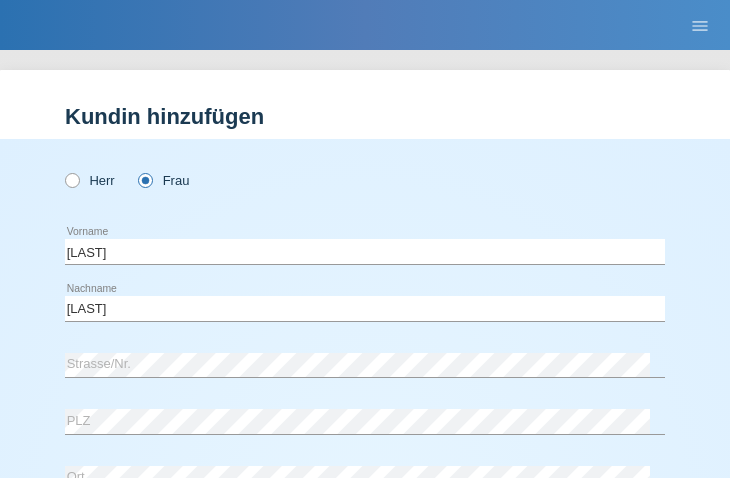click on "Herr
Frau" at bounding box center (365, 180) 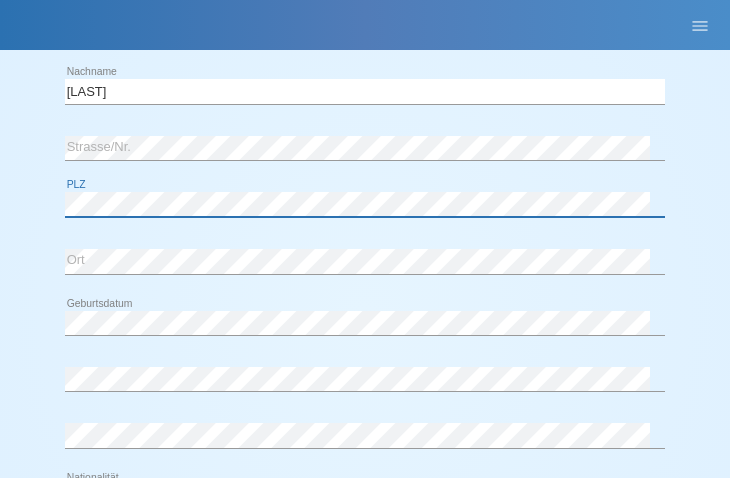 scroll, scrollTop: 221, scrollLeft: 0, axis: vertical 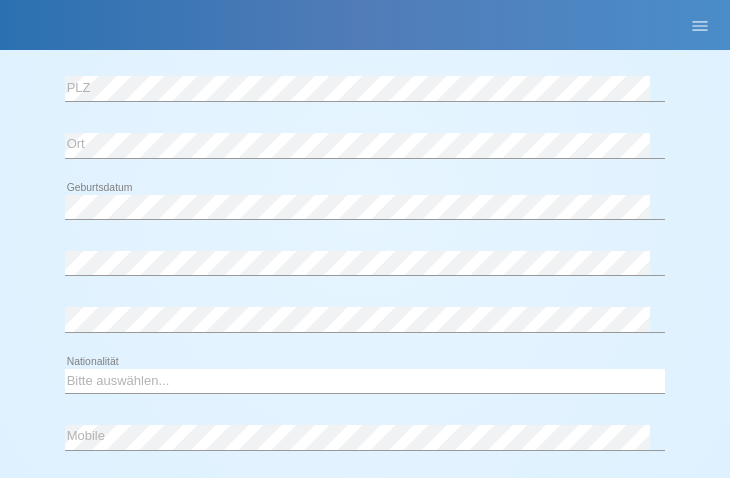 click on "error
Geburtsdatum
error
error" at bounding box center (365, 266) 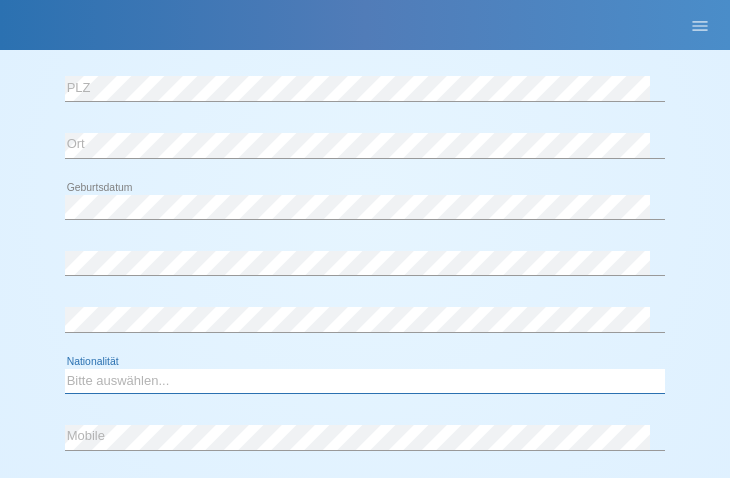 click on "Bitte auswählen...
Schweiz
Deutschland
Liechtenstein
Österreich
------------
Afghanistan
Ägypten
Åland
Albanien
Algerien" at bounding box center (365, 381) 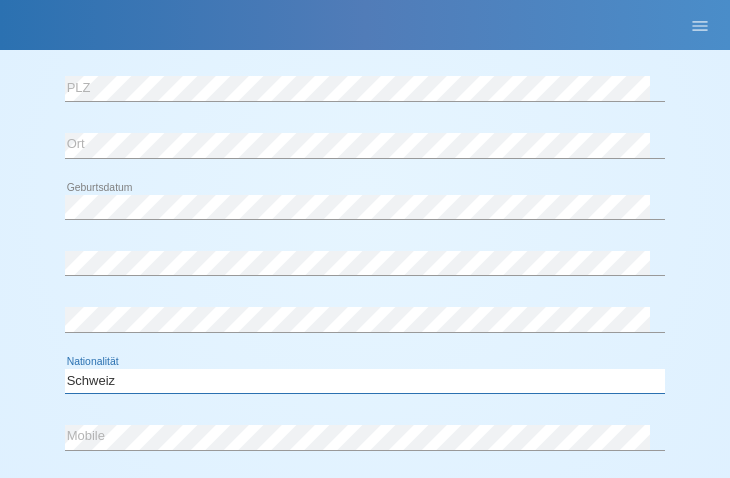 click on "Bitte auswählen...
Schweiz
Deutschland
Liechtenstein
Österreich
------------
Afghanistan
Ägypten
Åland
Albanien
Algerien" at bounding box center [365, 381] 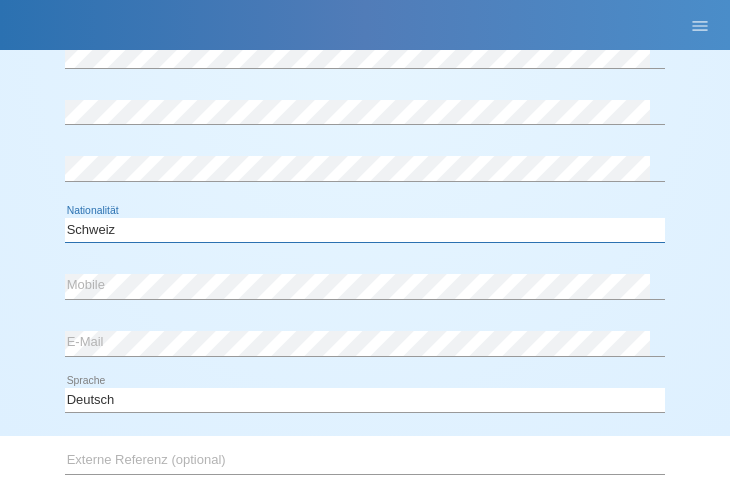 scroll, scrollTop: 487, scrollLeft: 0, axis: vertical 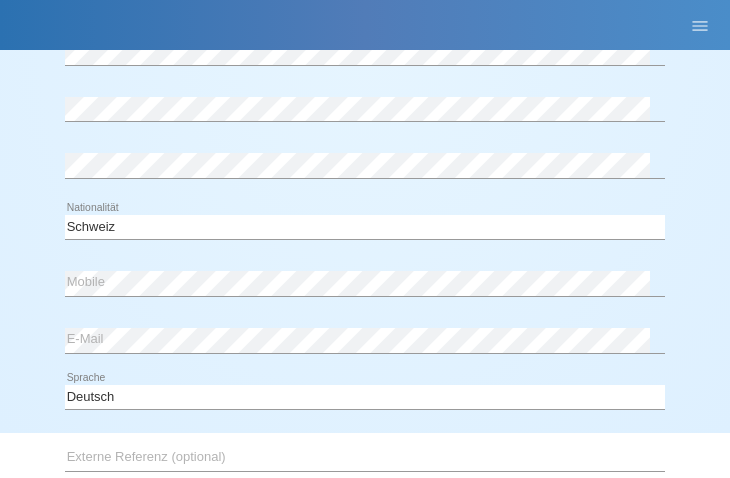 click on "error
Mobile" at bounding box center (365, 284) 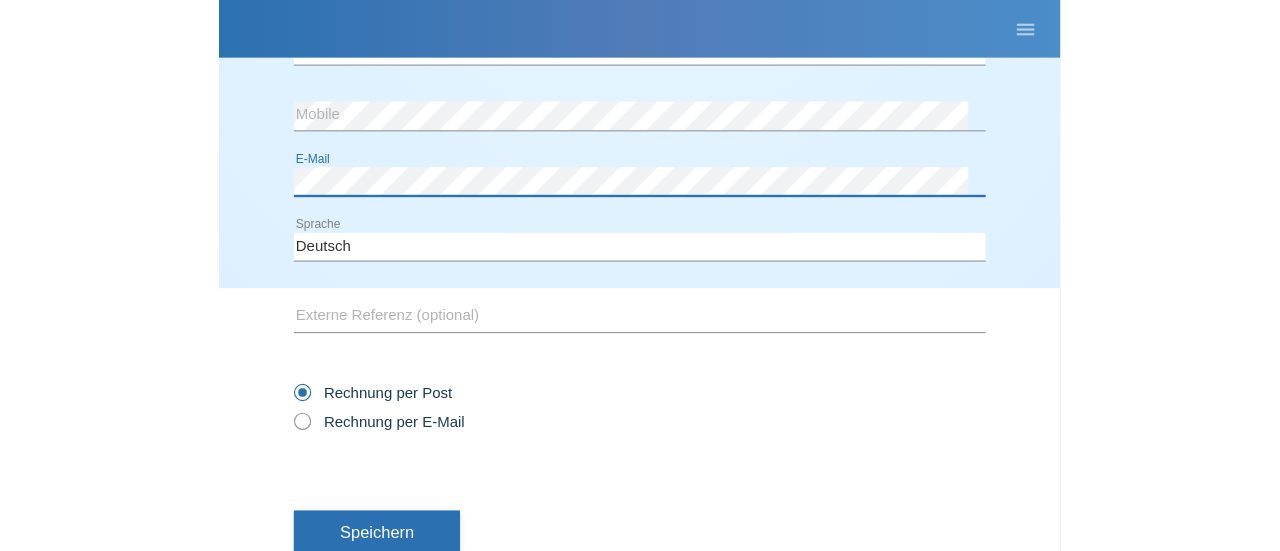 scroll, scrollTop: 728, scrollLeft: 0, axis: vertical 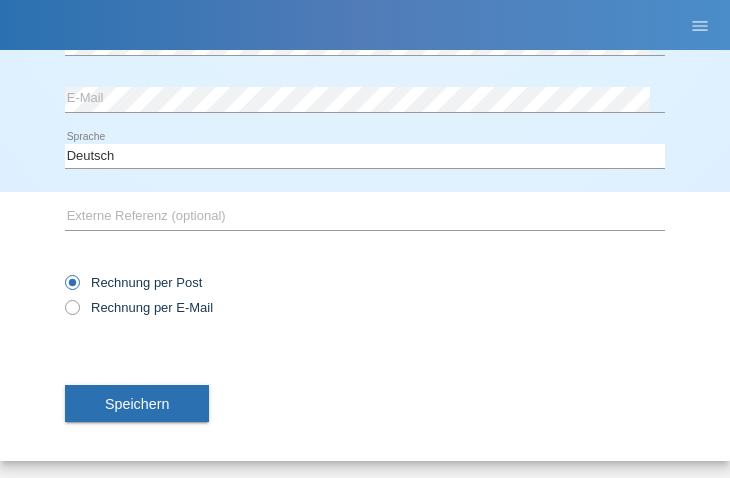 click on "Speichern" at bounding box center (137, 404) 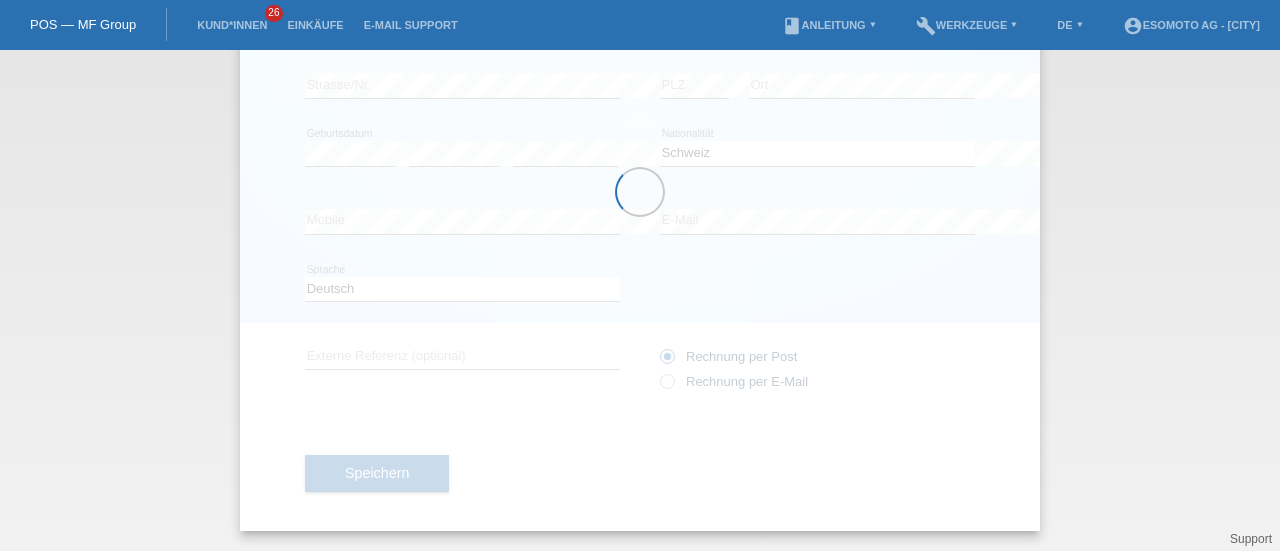 scroll, scrollTop: 216, scrollLeft: 0, axis: vertical 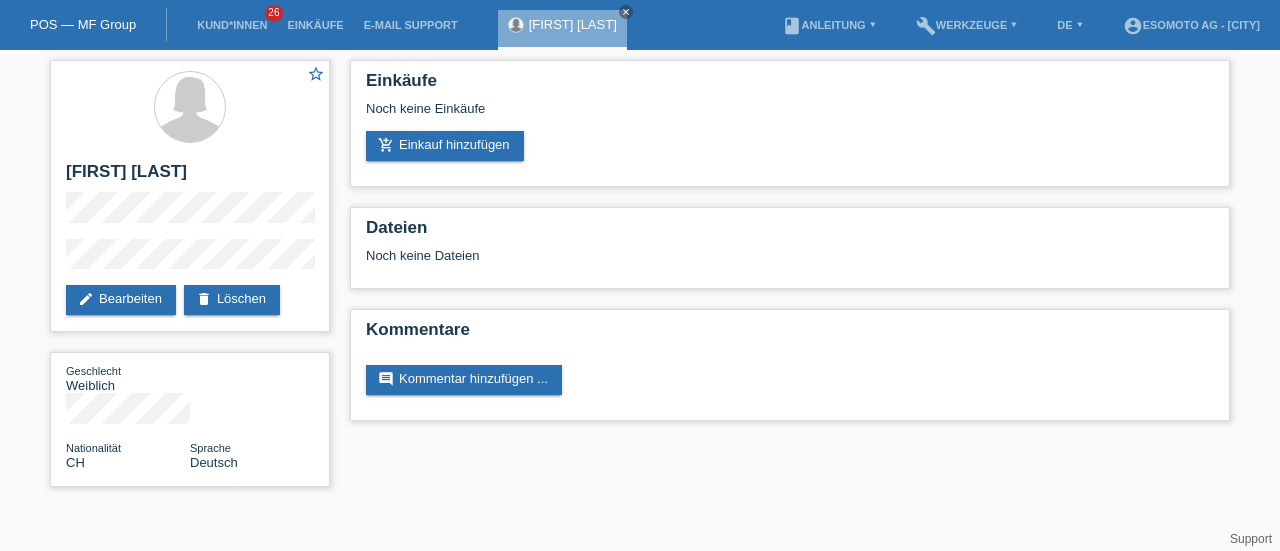 click on "add_shopping_cart  Einkauf hinzufügen" at bounding box center [445, 146] 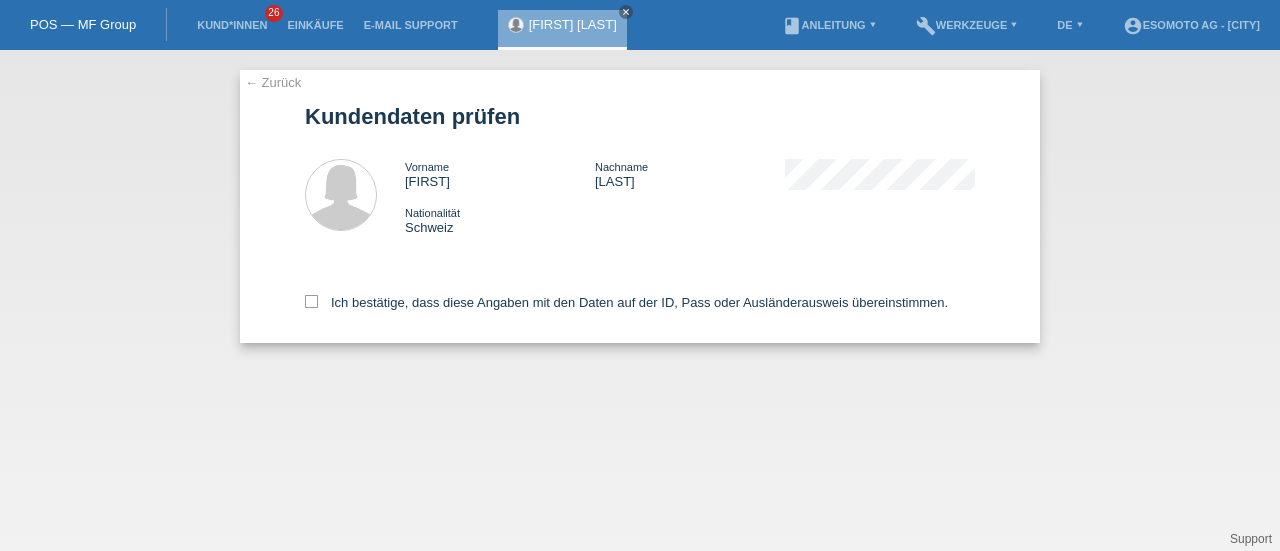 scroll, scrollTop: 0, scrollLeft: 0, axis: both 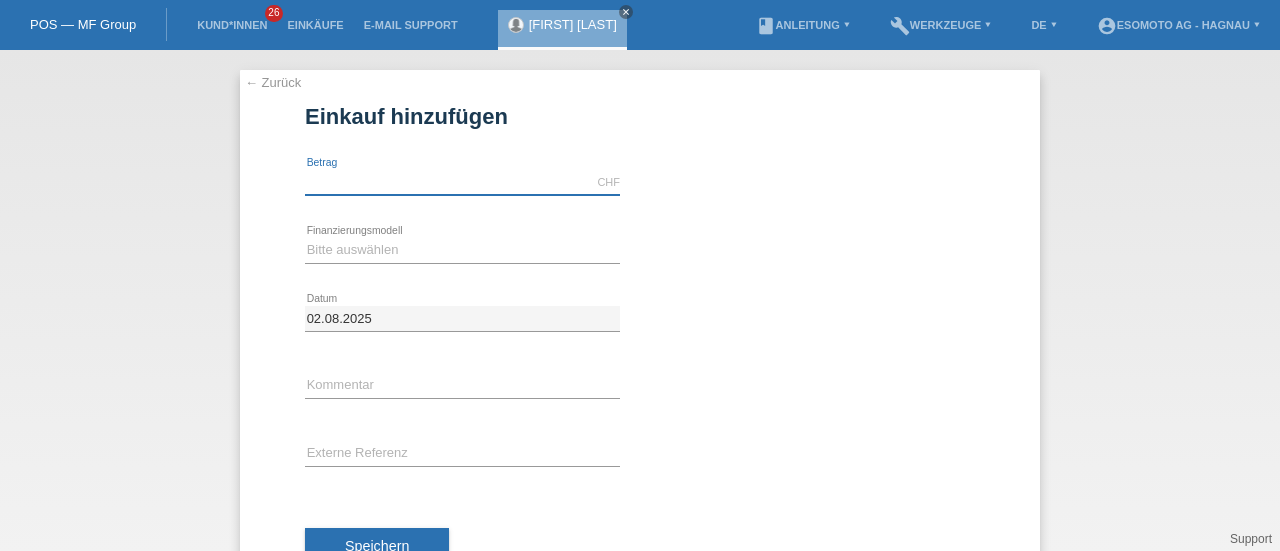 click at bounding box center [462, 182] 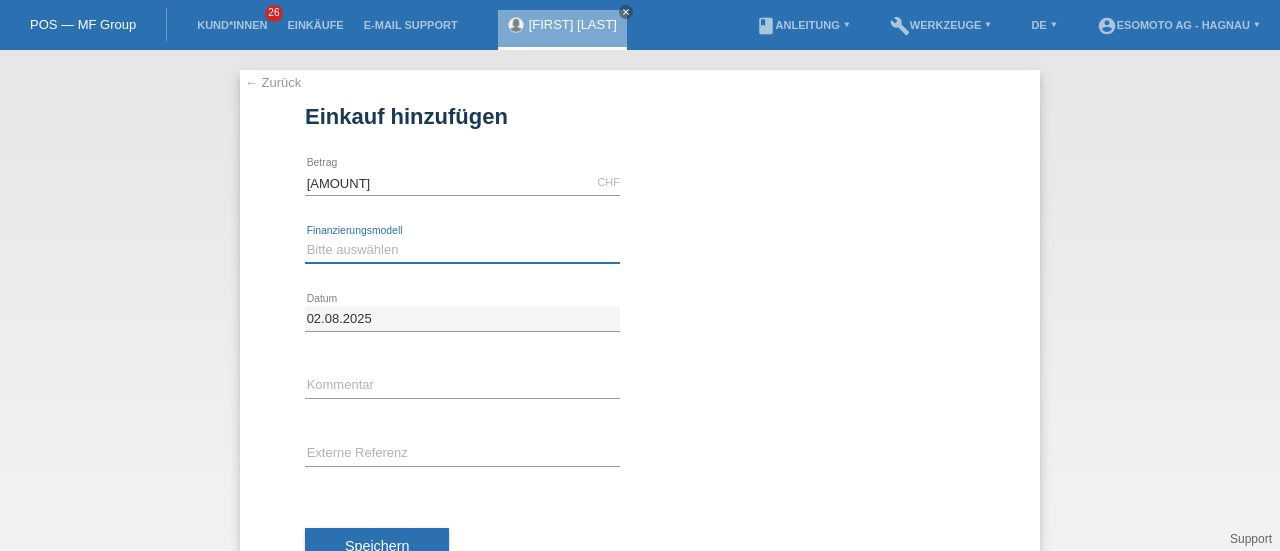 click on "Bitte auswählen
Fixe Raten
Kauf auf Rechnung mit Teilzahlungsoption" at bounding box center [462, 250] 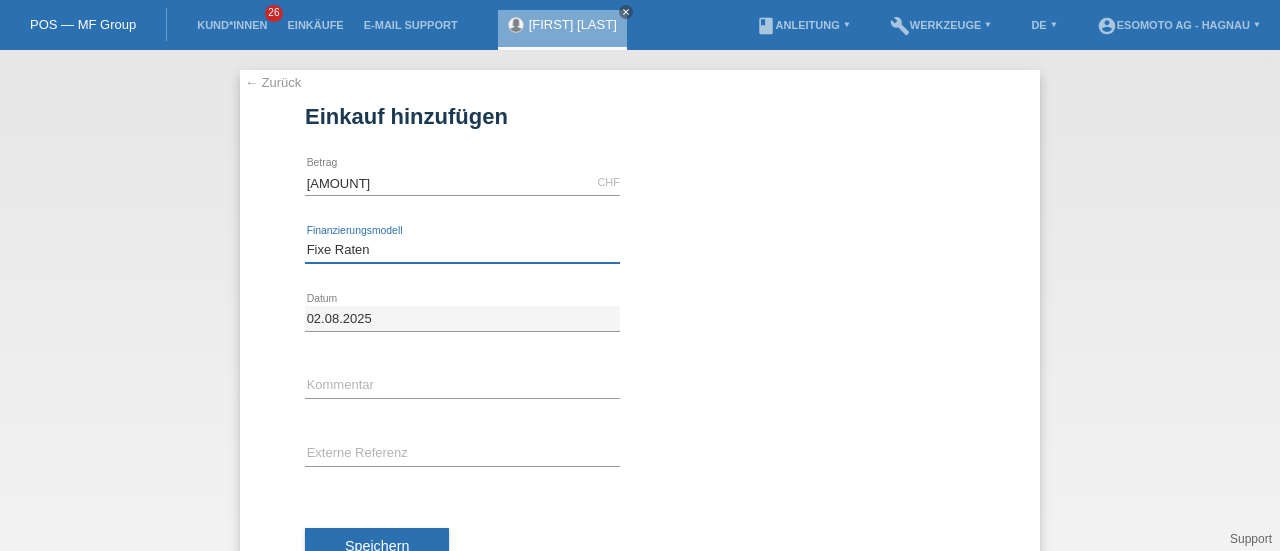 click on "Bitte auswählen
Fixe Raten
Kauf auf Rechnung mit Teilzahlungsoption" at bounding box center (462, 250) 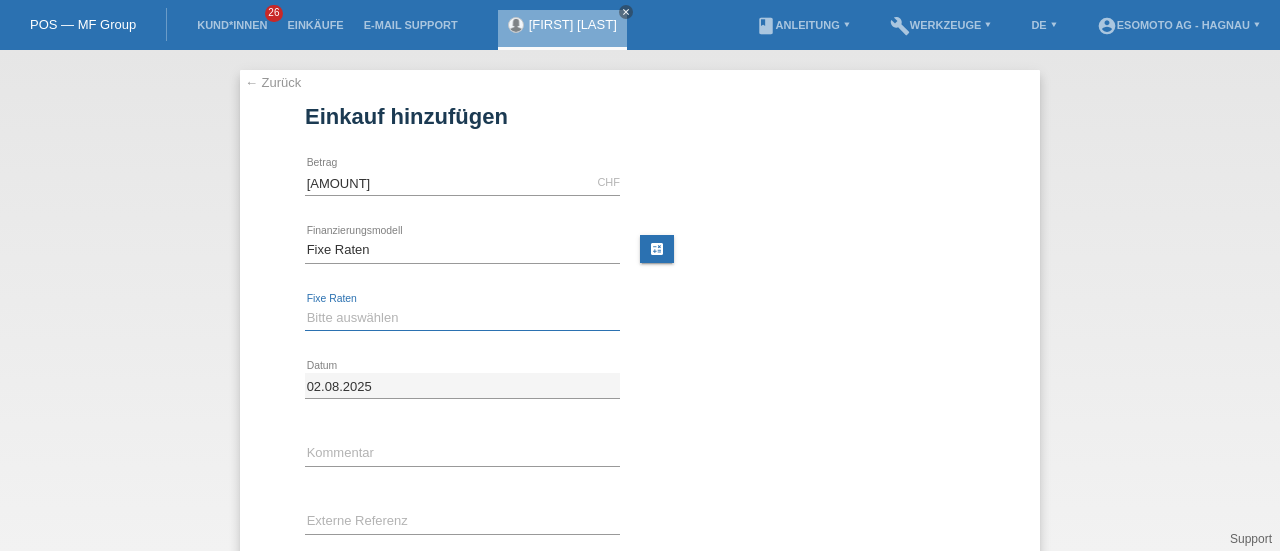 click on "Bitte auswählen
12 Raten
24 Raten
36 Raten
48 Raten" at bounding box center (462, 318) 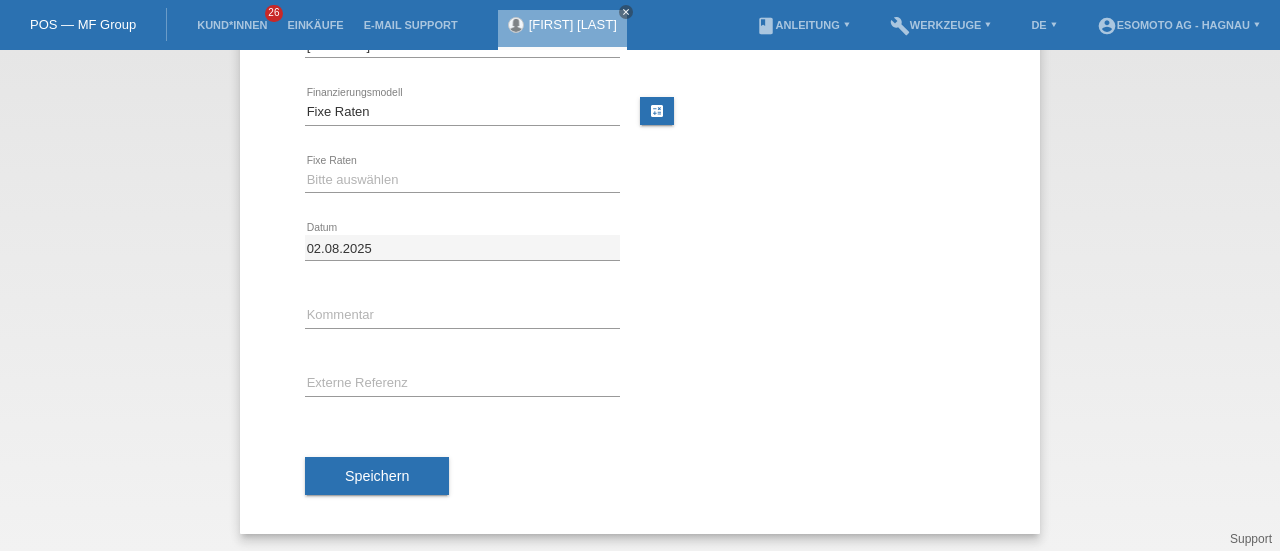 click on "Speichern" at bounding box center (377, 476) 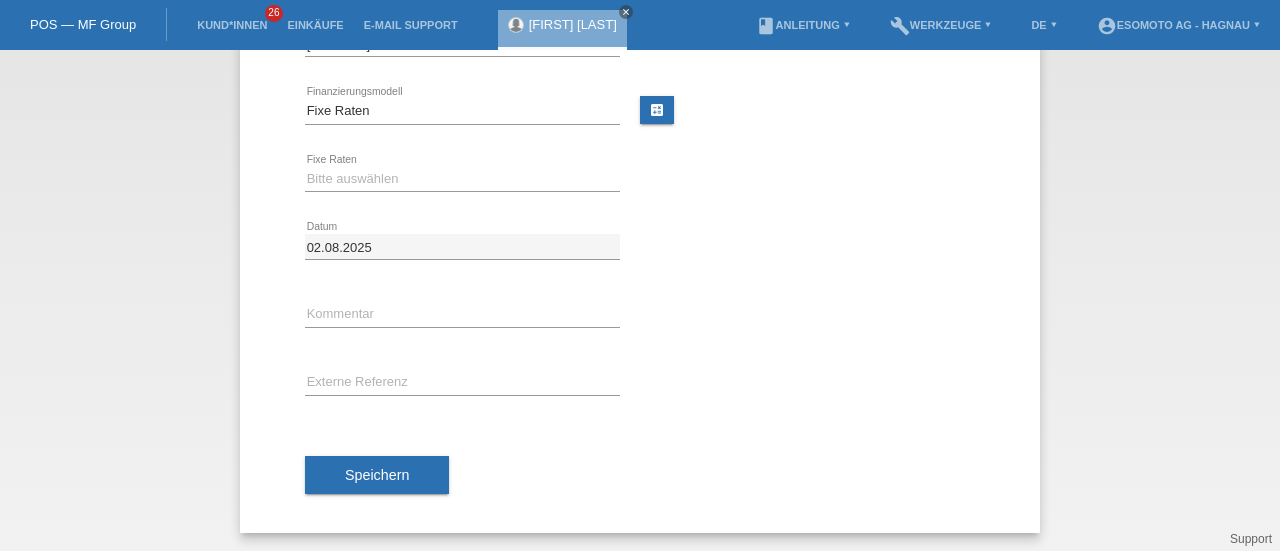 scroll, scrollTop: 0, scrollLeft: 0, axis: both 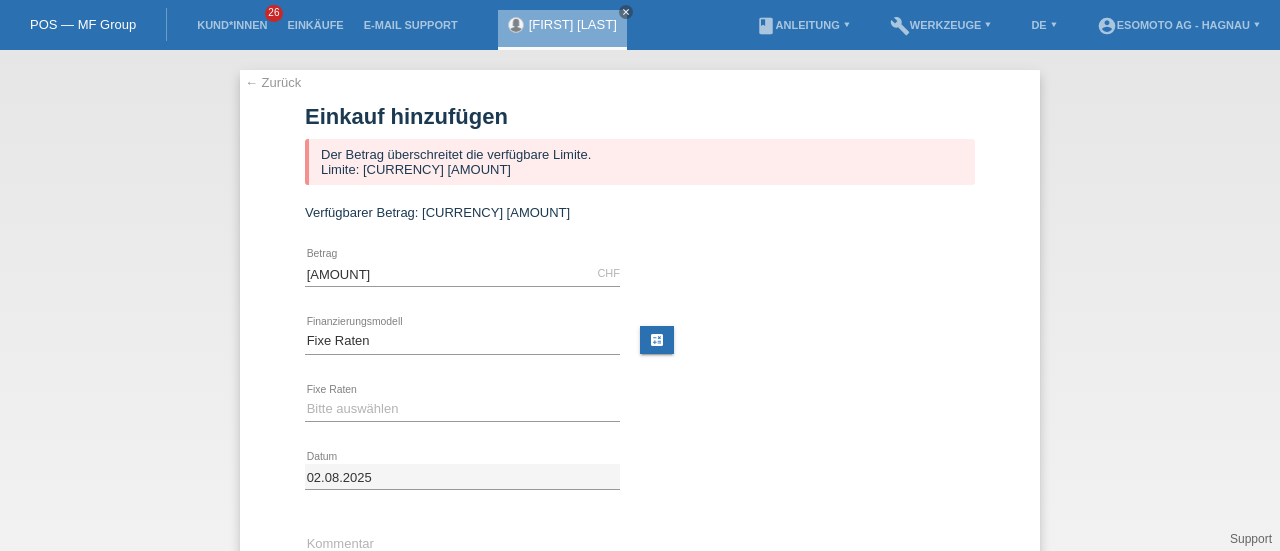 click on "← Zurück" at bounding box center (273, 82) 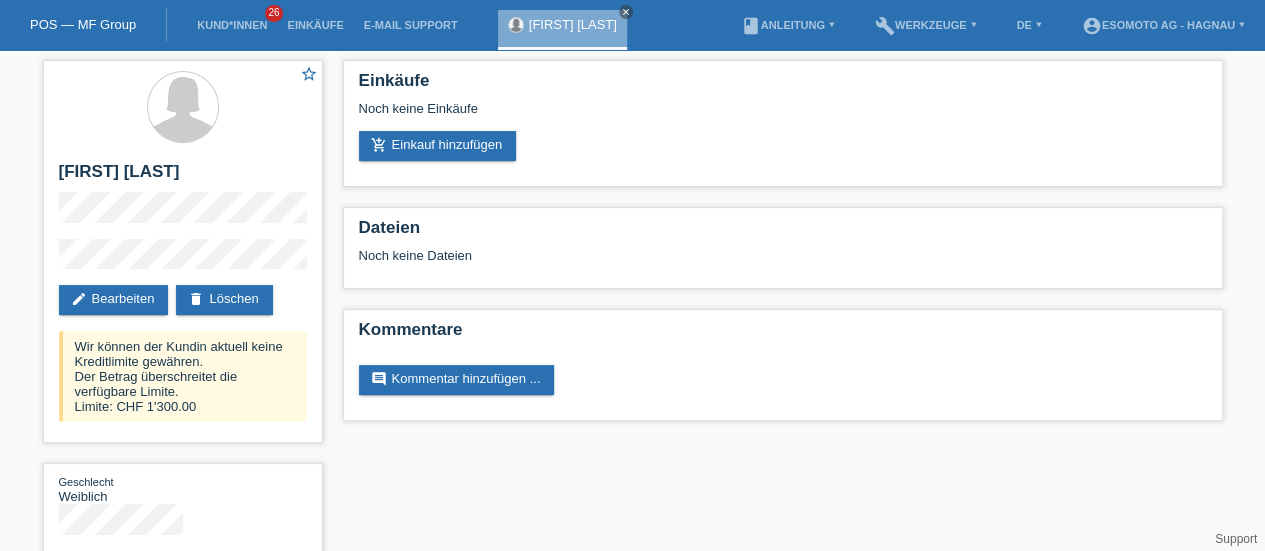 scroll, scrollTop: 38, scrollLeft: 0, axis: vertical 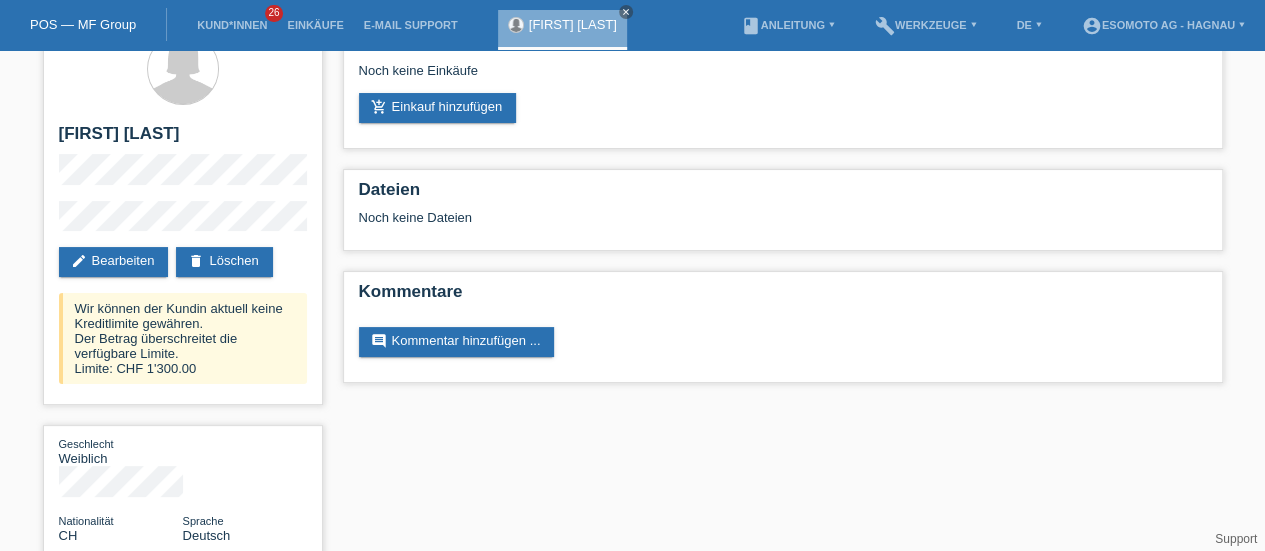 click on "delete  Löschen" at bounding box center (224, 262) 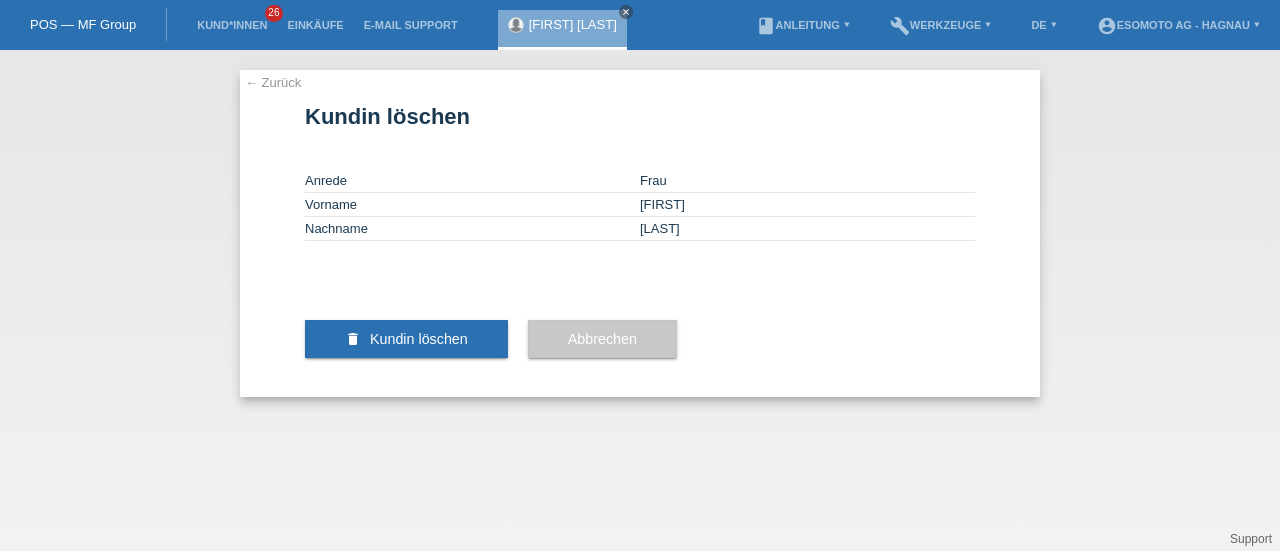 scroll, scrollTop: 0, scrollLeft: 0, axis: both 